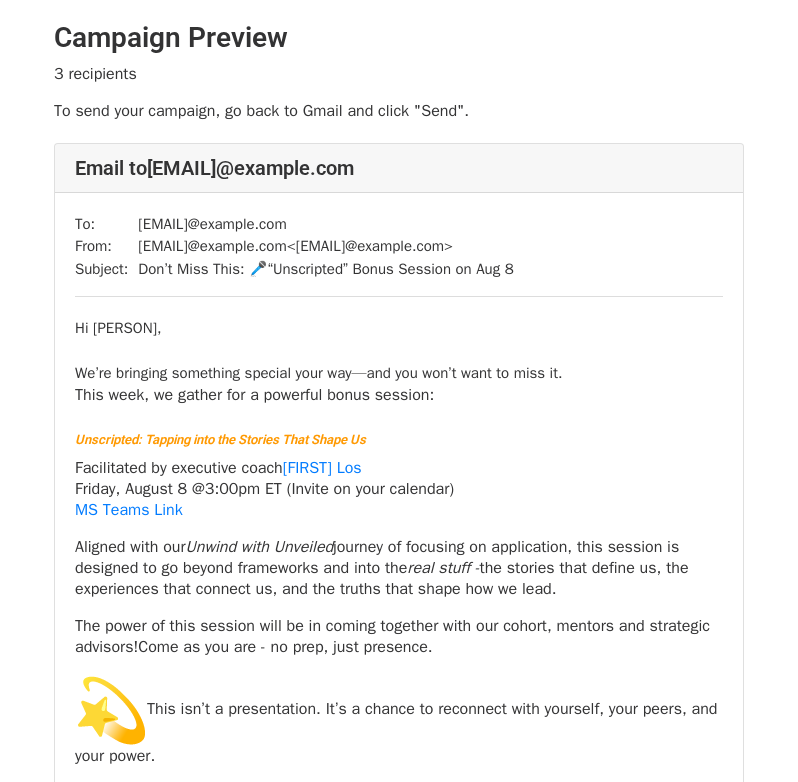 scroll, scrollTop: 0, scrollLeft: 0, axis: both 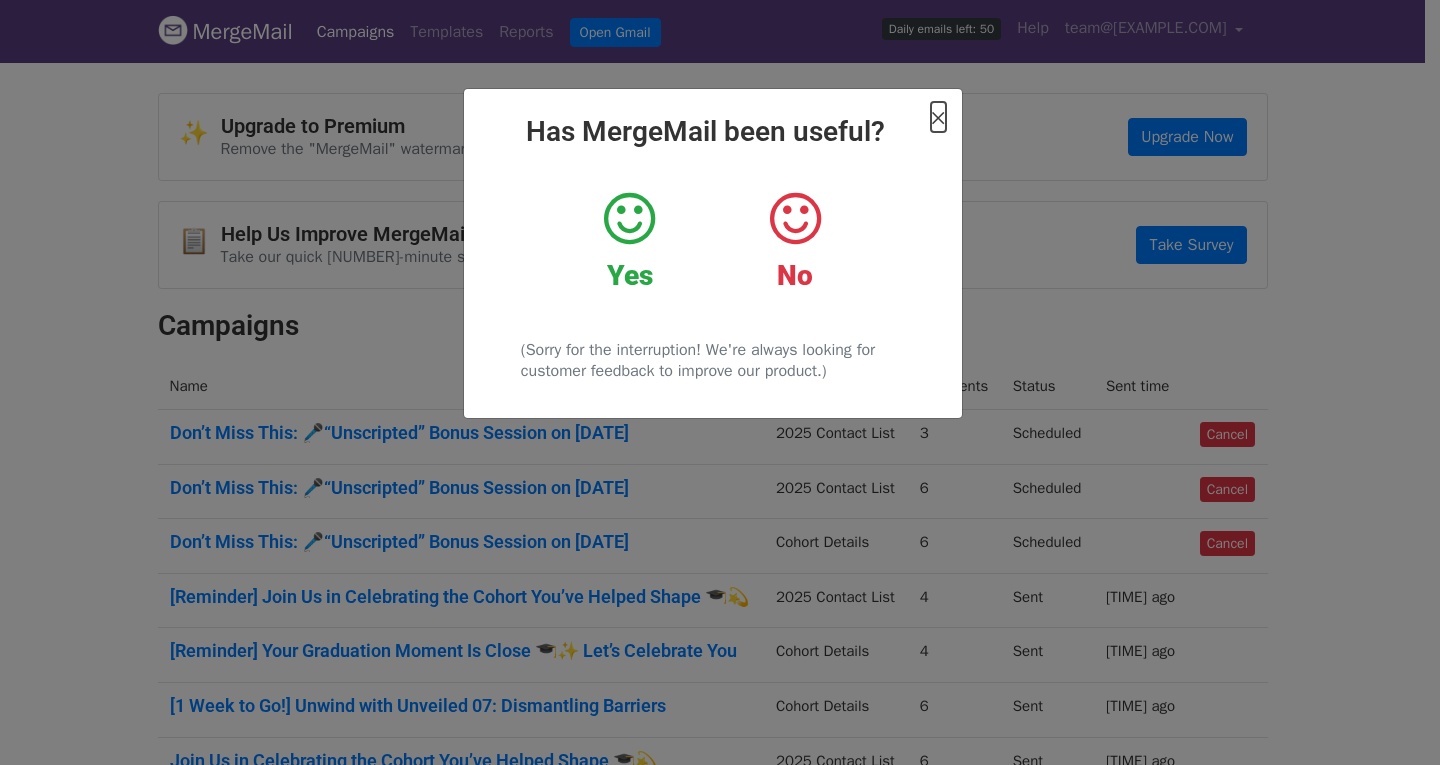 click on "×" at bounding box center [938, 117] 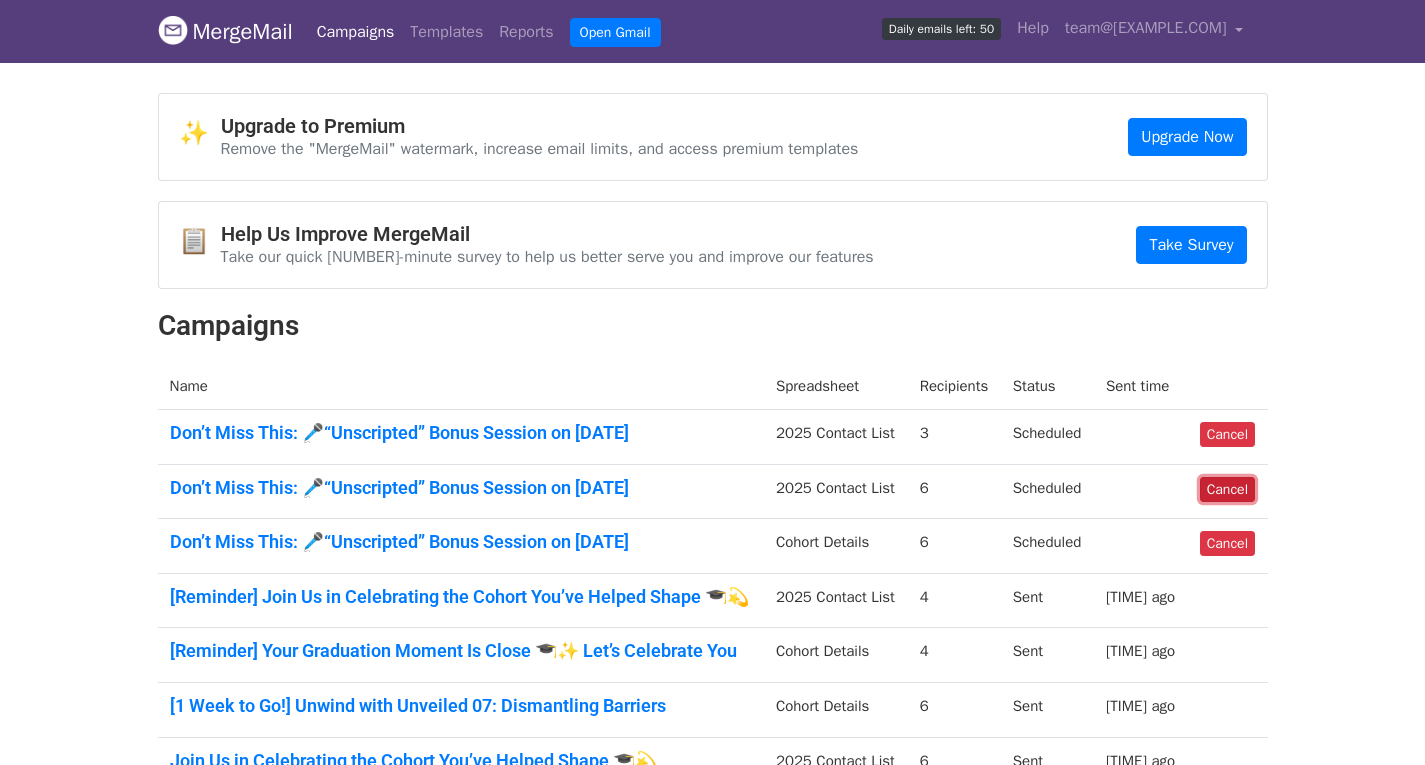 click on "Cancel" at bounding box center (1227, 489) 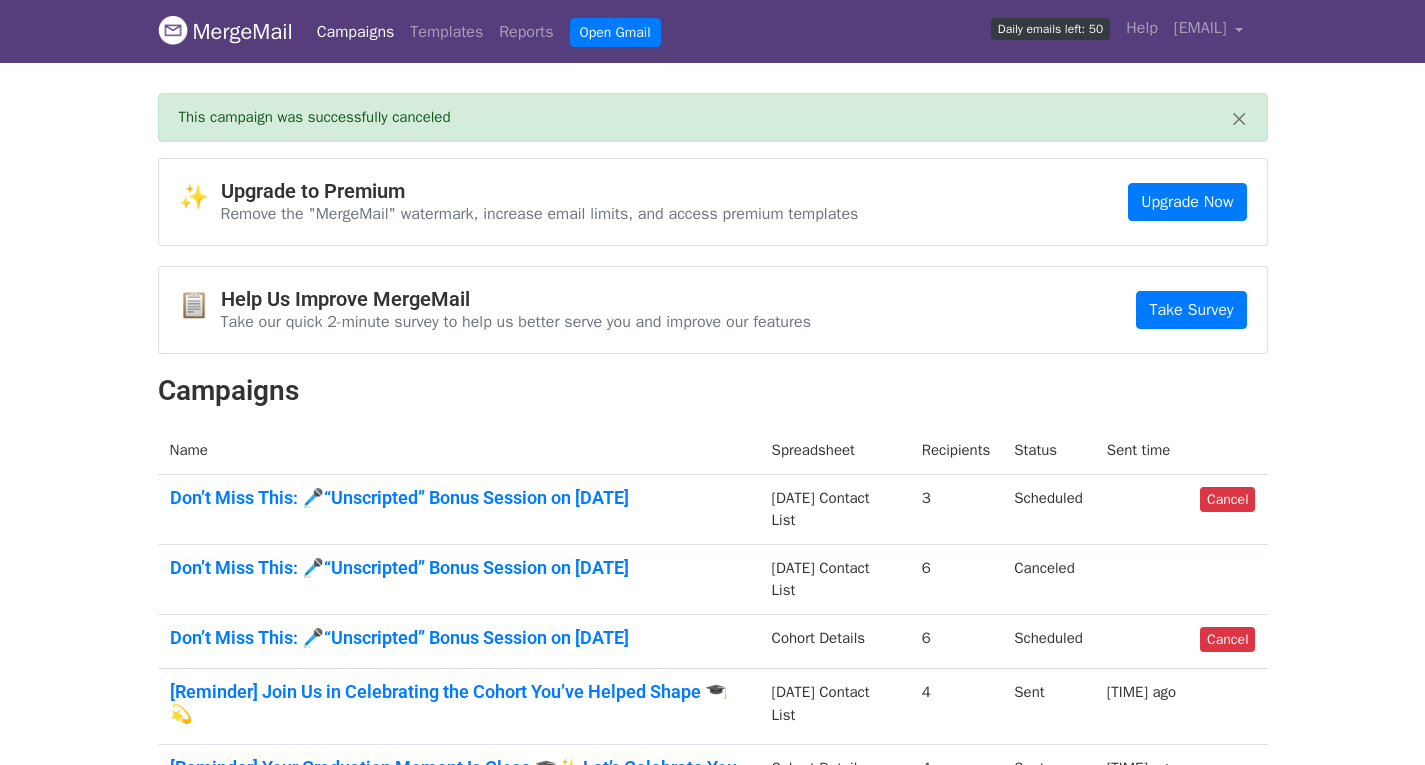 scroll, scrollTop: 0, scrollLeft: 0, axis: both 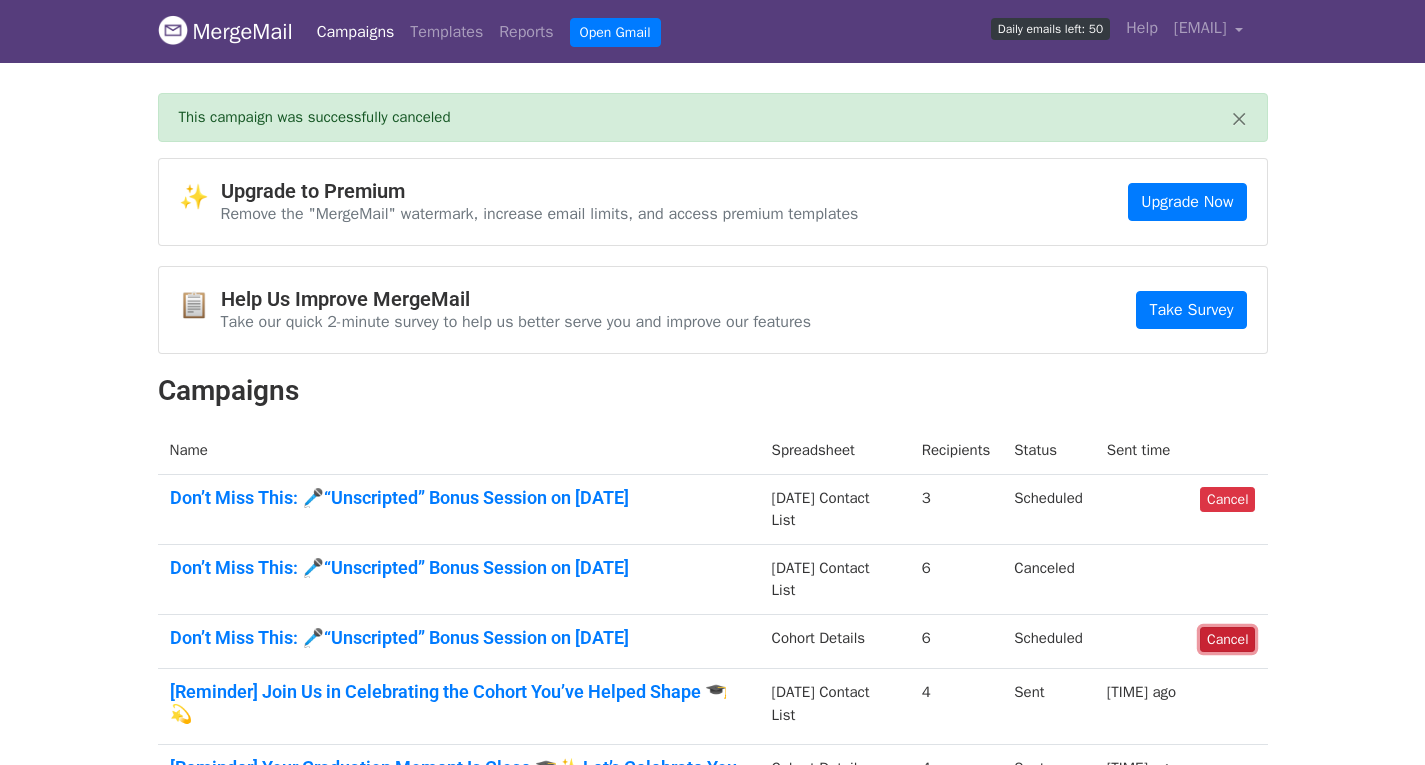 click on "Cancel" at bounding box center [1227, 639] 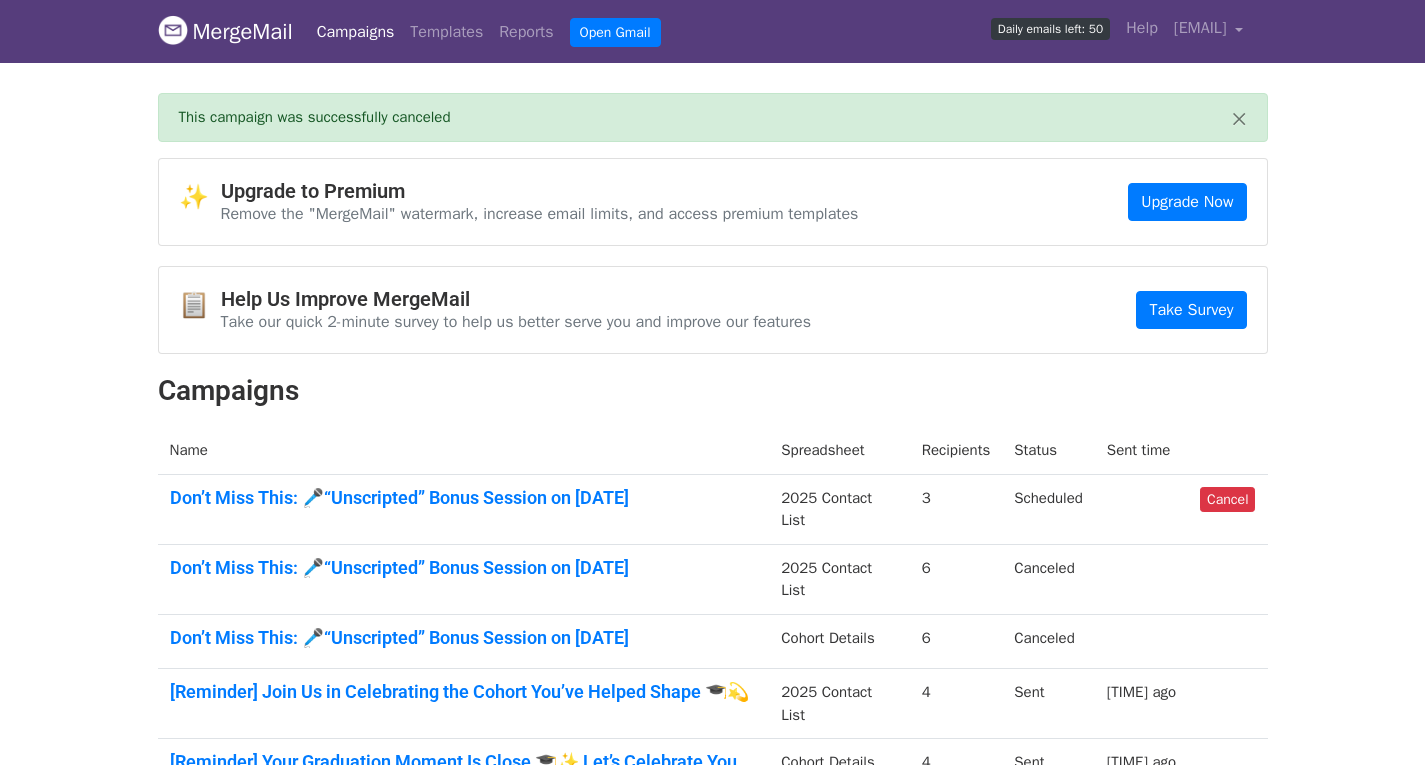 scroll, scrollTop: 0, scrollLeft: 0, axis: both 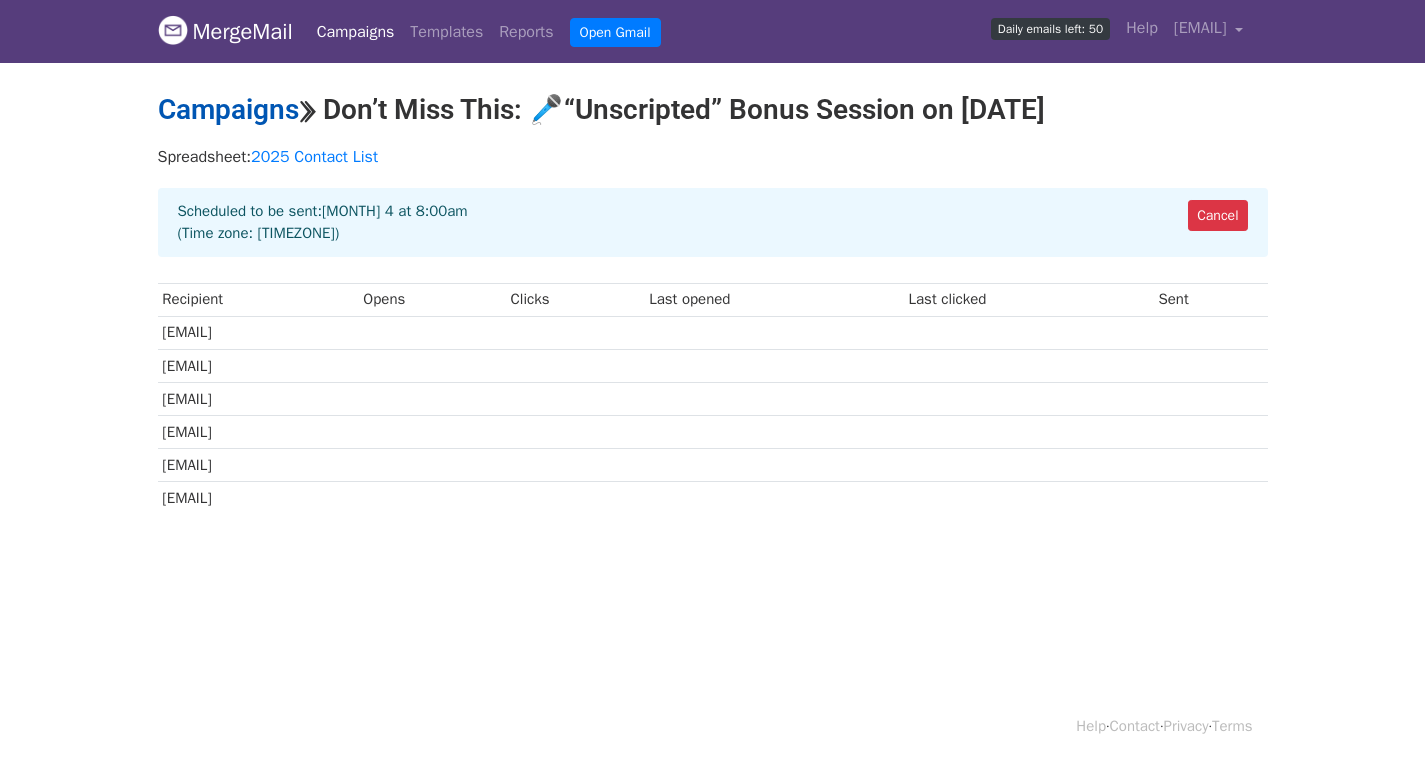 click on "Campaigns" at bounding box center (228, 109) 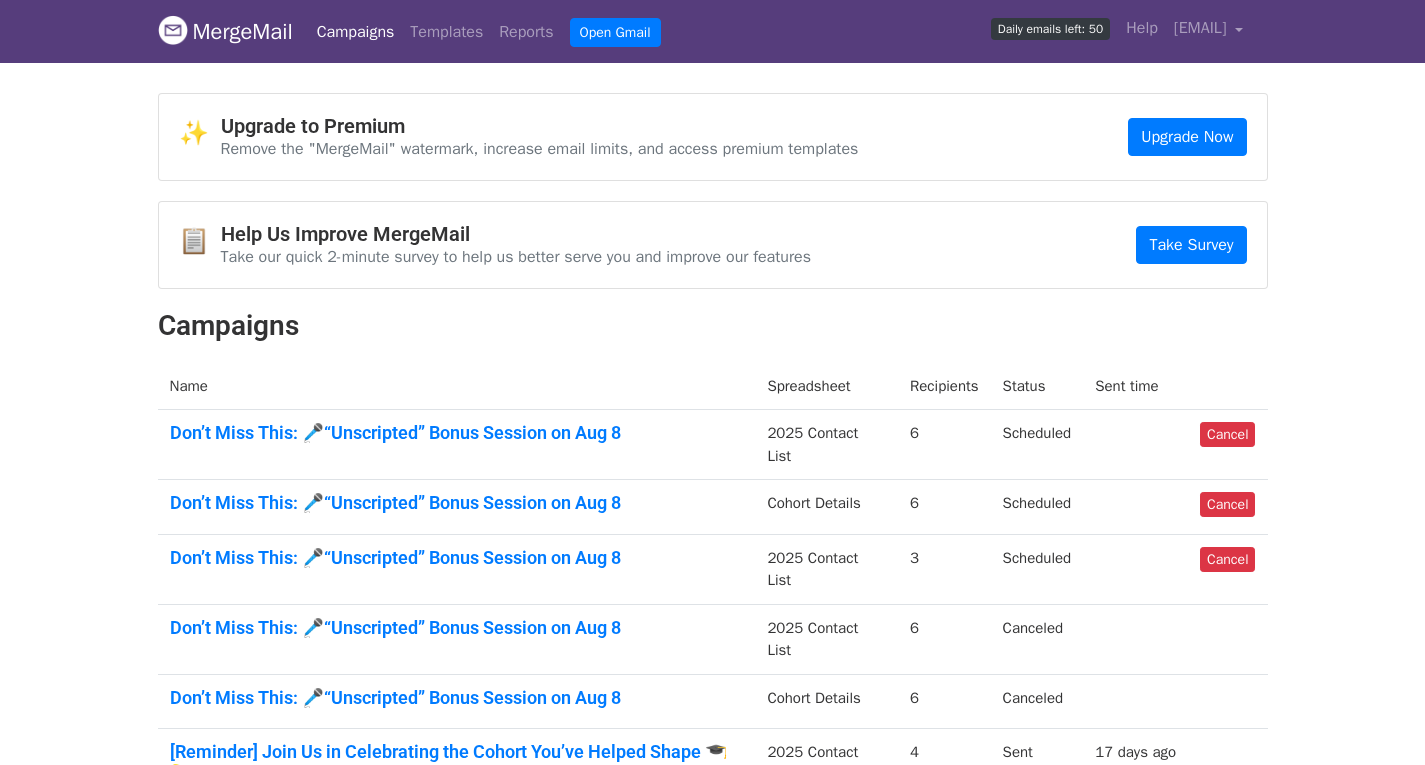 scroll, scrollTop: 0, scrollLeft: 0, axis: both 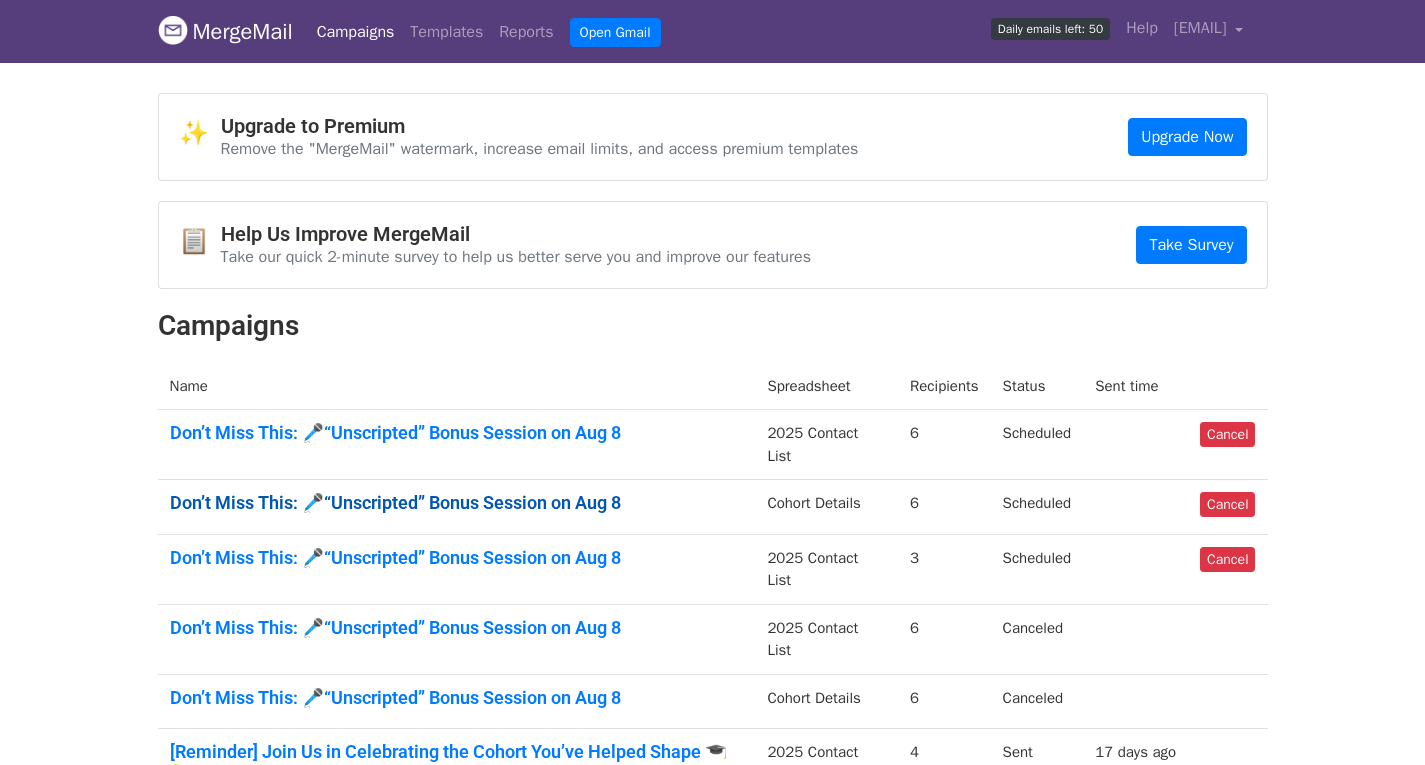 click on "Don’t Miss This: 🎤“Unscripted” Bonus Session on Aug 8" at bounding box center [457, 503] 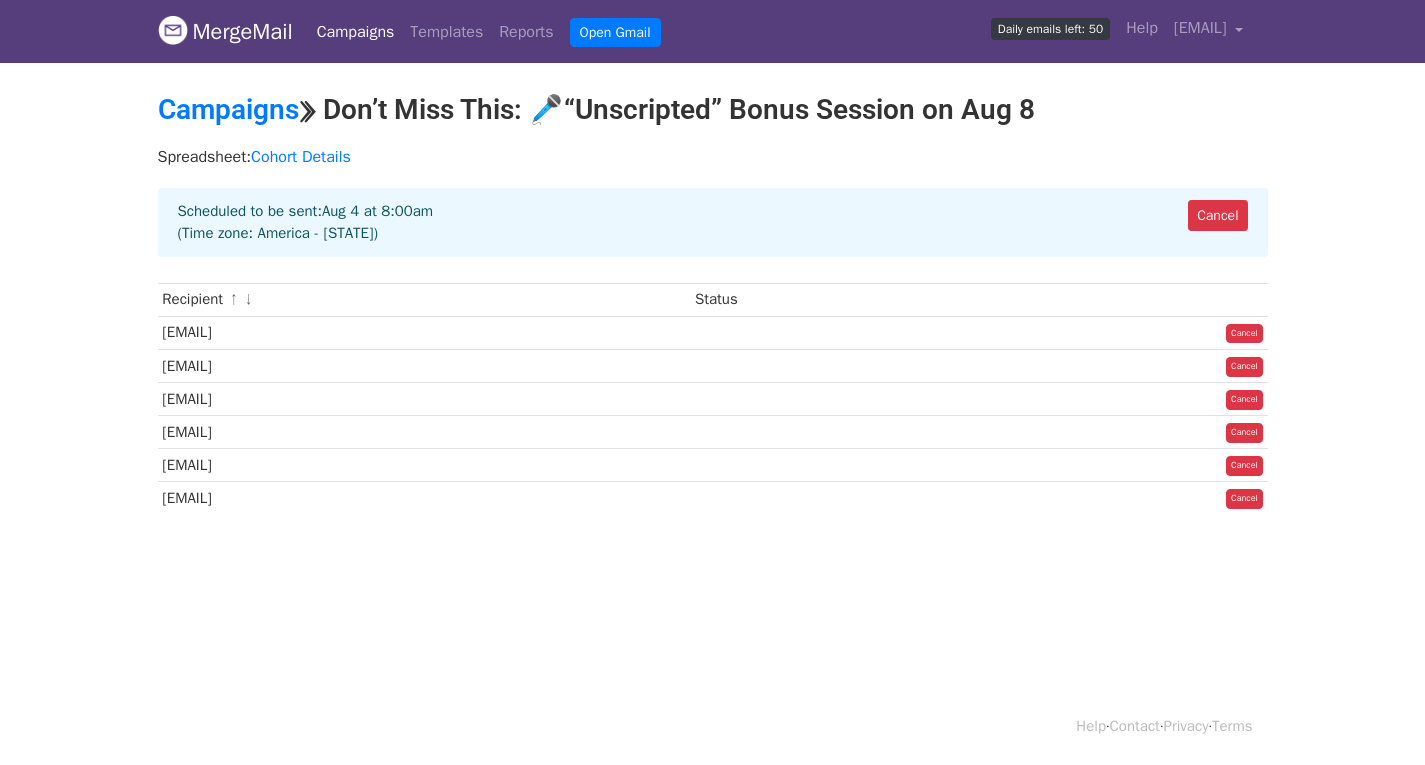 scroll, scrollTop: 0, scrollLeft: 0, axis: both 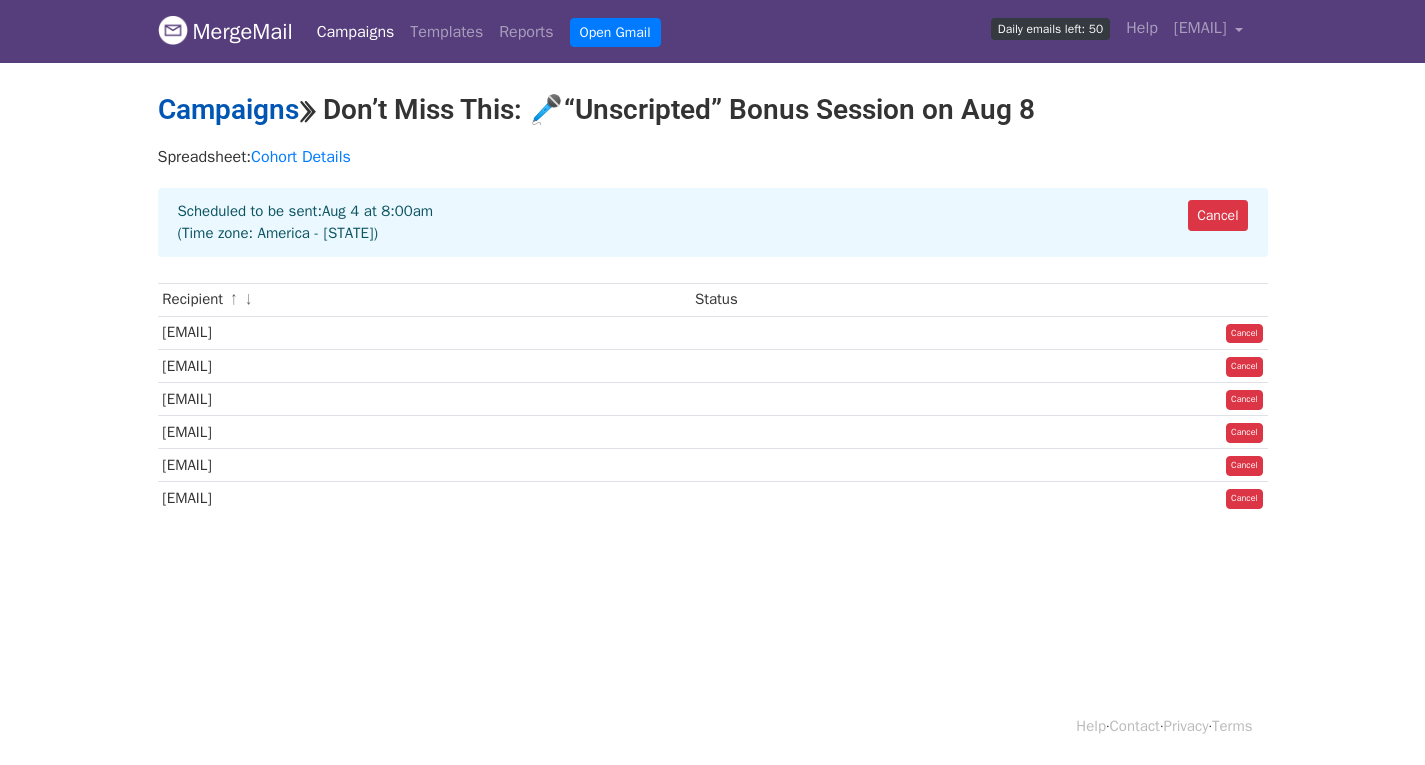 click on "Campaigns" at bounding box center [228, 109] 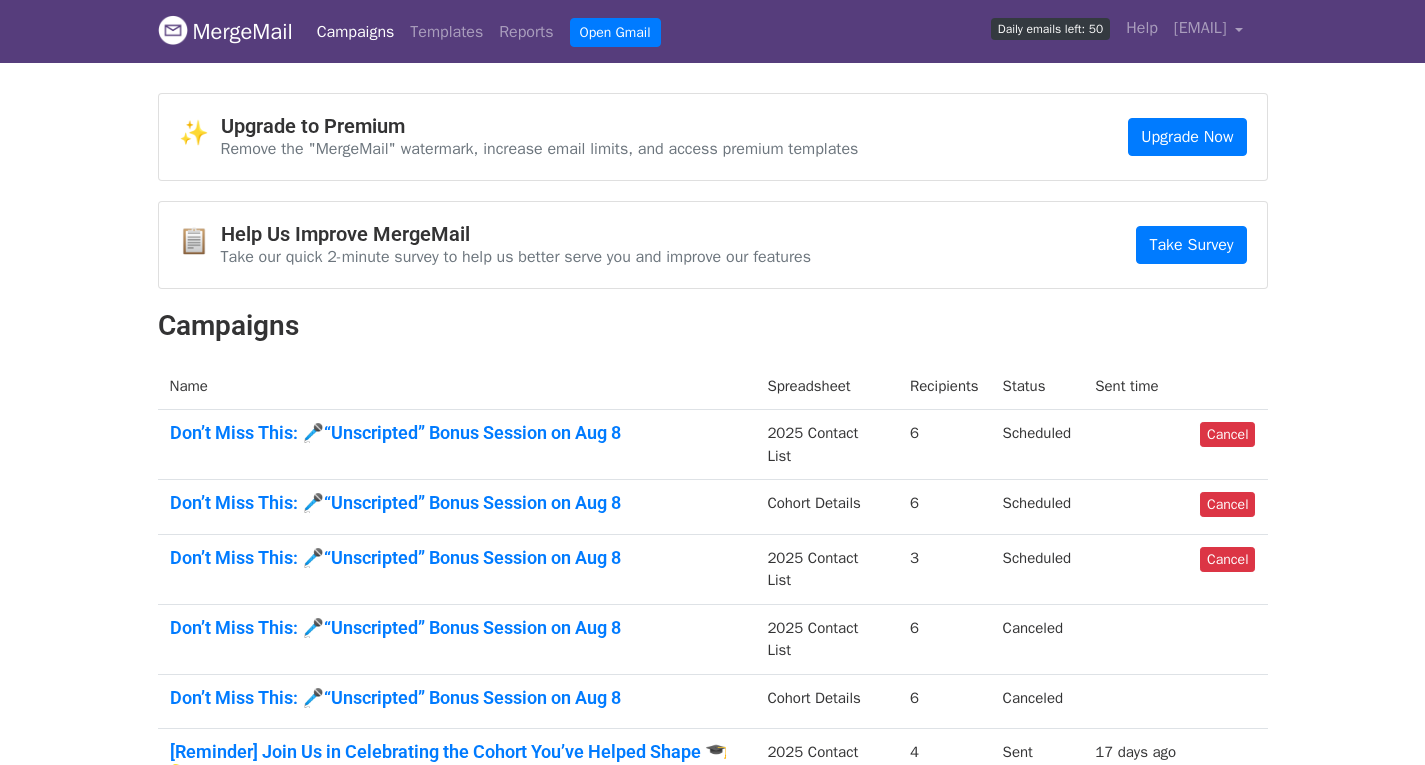 scroll, scrollTop: 0, scrollLeft: 0, axis: both 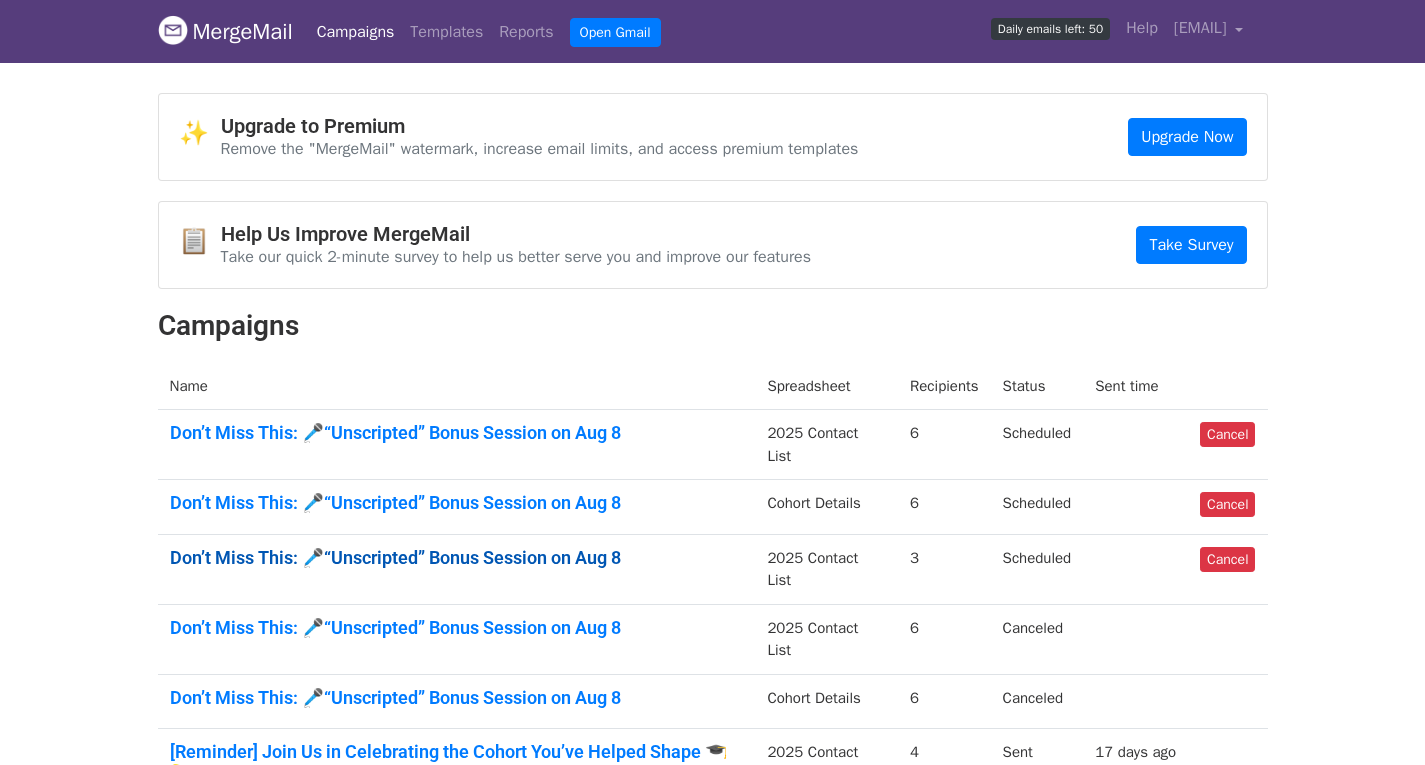 click on "Don’t Miss This: 🎤“Unscripted” Bonus Session on Aug 8" at bounding box center (457, 558) 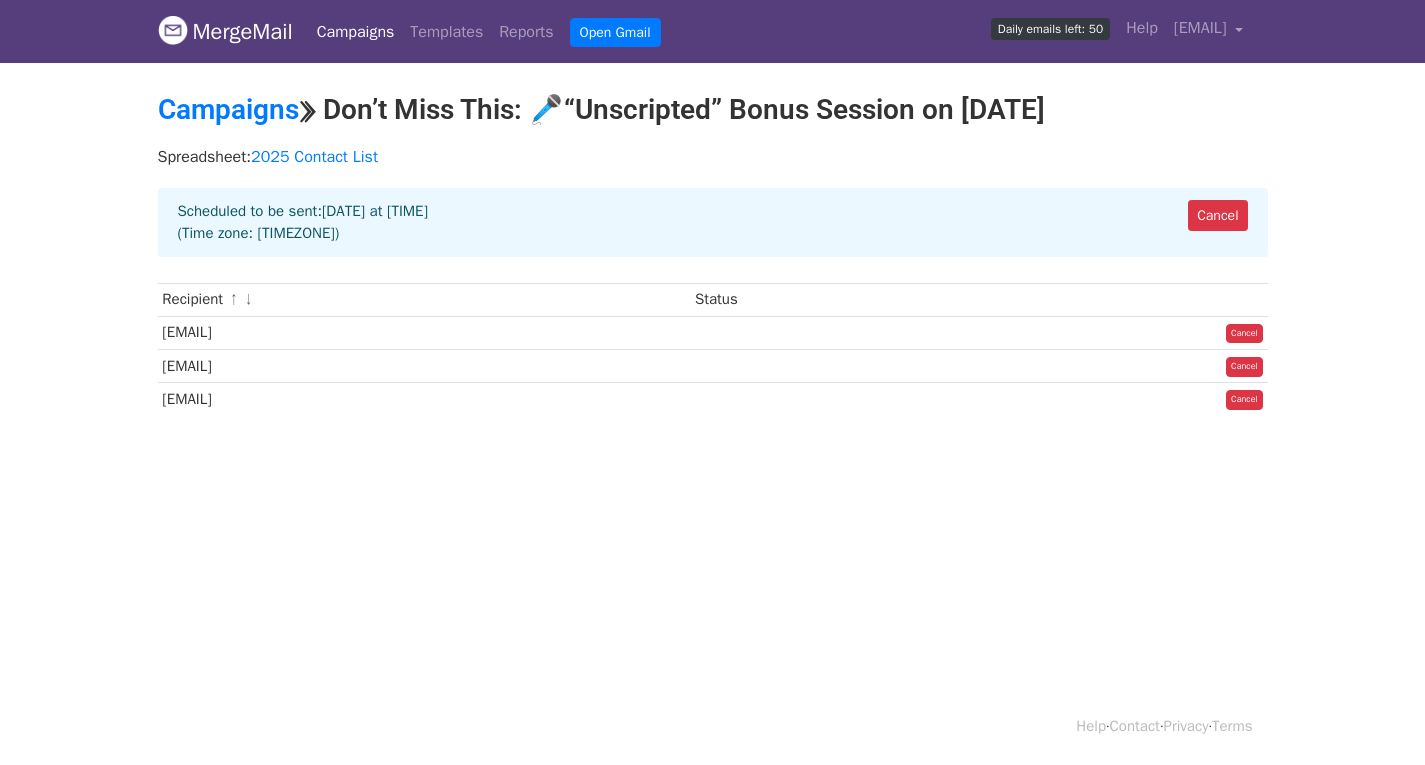 scroll, scrollTop: 0, scrollLeft: 0, axis: both 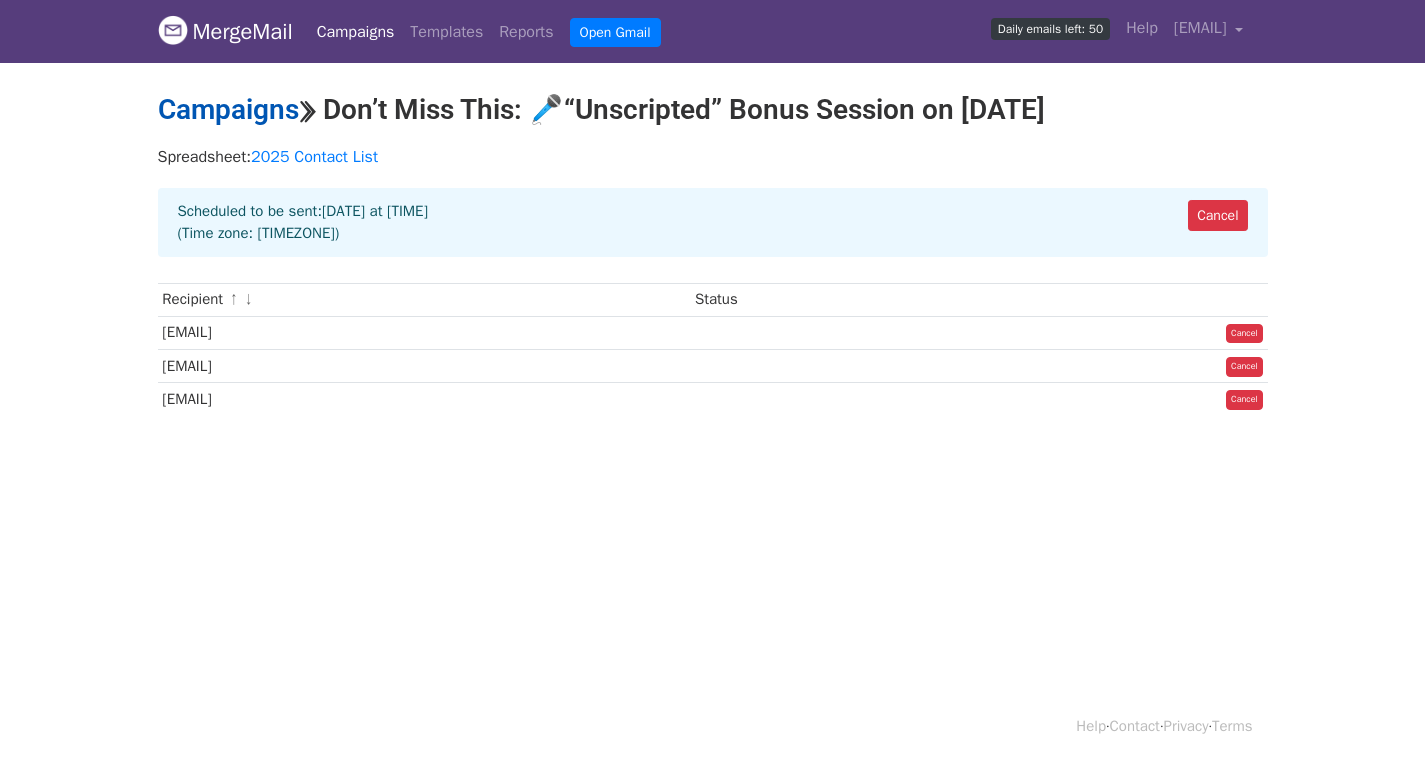 click on "Campaigns" at bounding box center [228, 109] 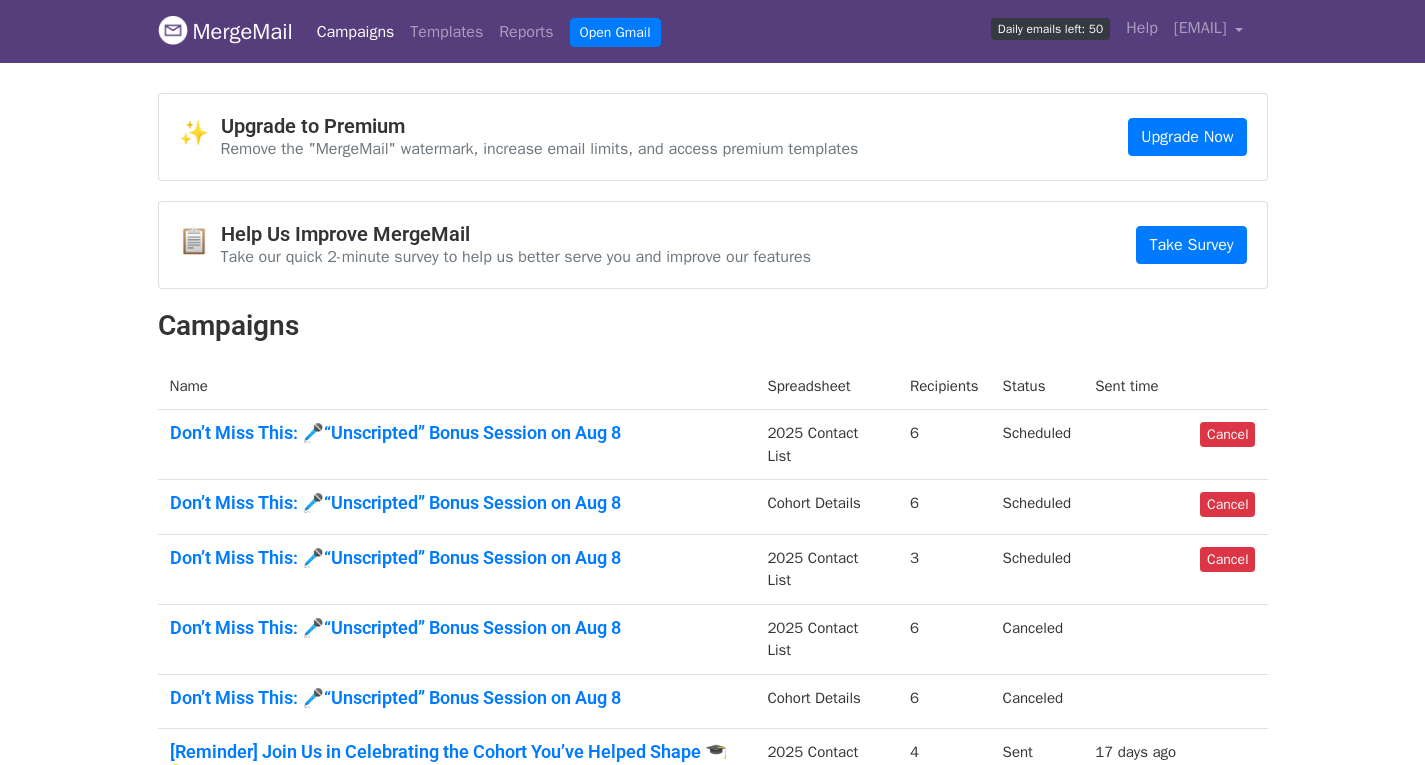 scroll, scrollTop: 0, scrollLeft: 0, axis: both 